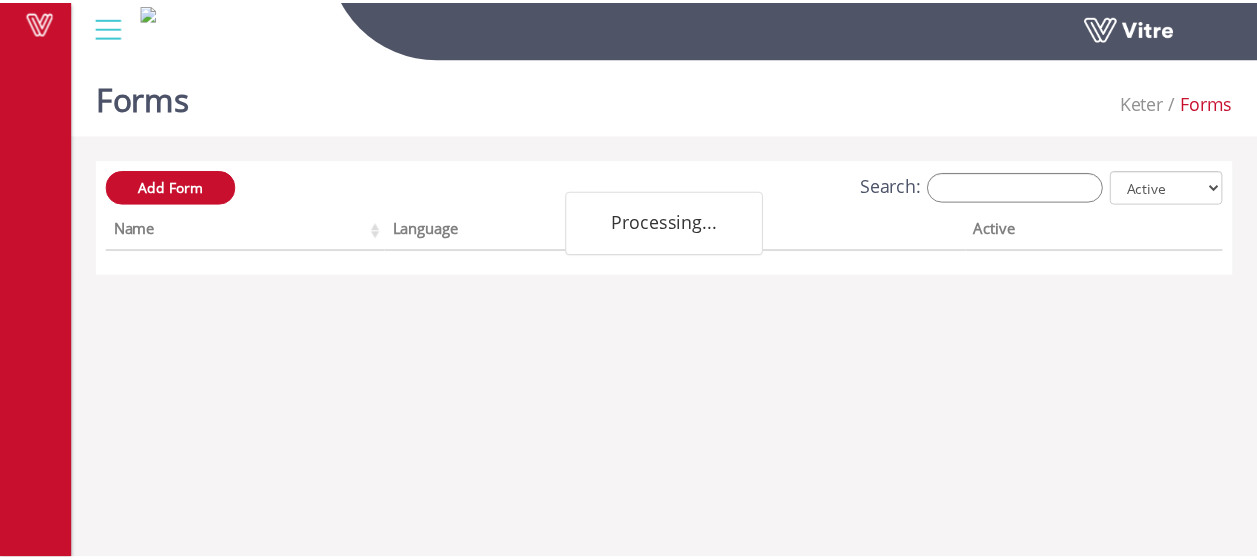 scroll, scrollTop: 0, scrollLeft: 0, axis: both 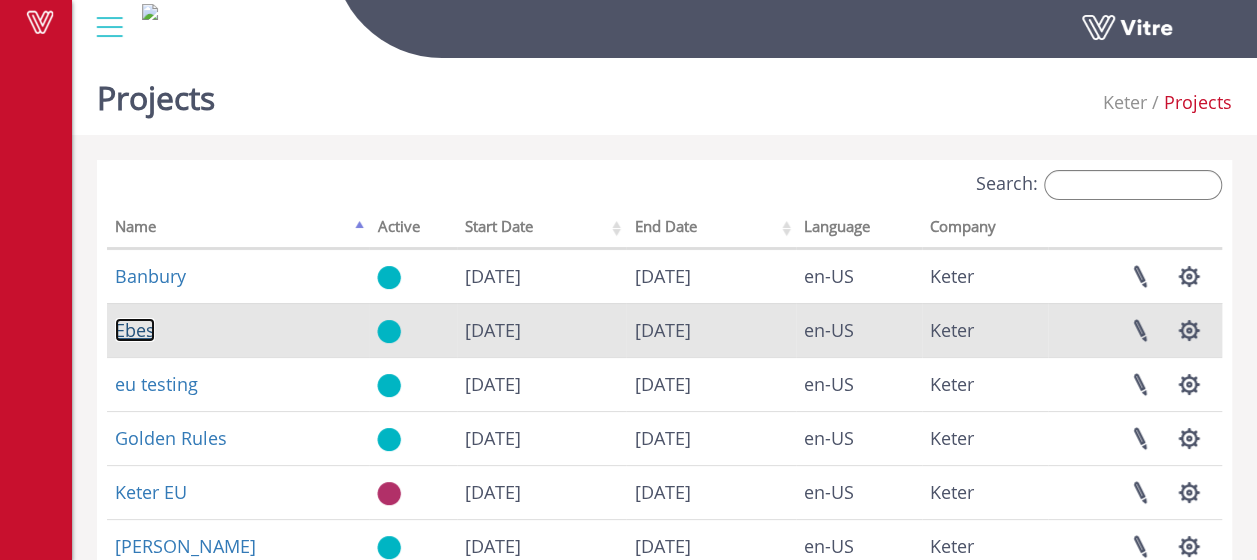 click on "Ebes" at bounding box center [135, 330] 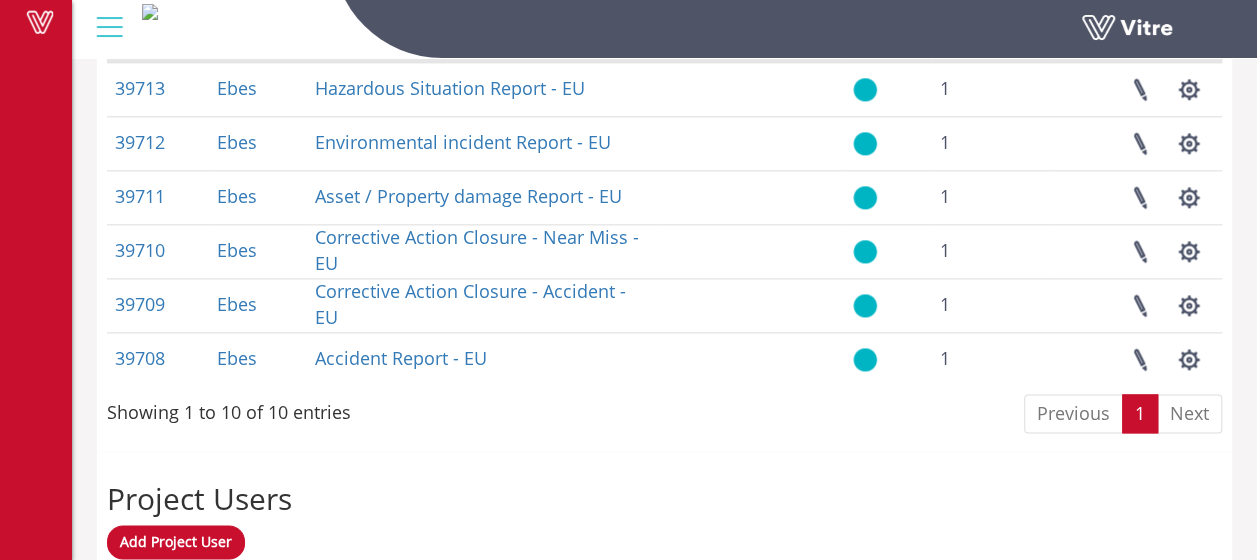scroll, scrollTop: 1166, scrollLeft: 0, axis: vertical 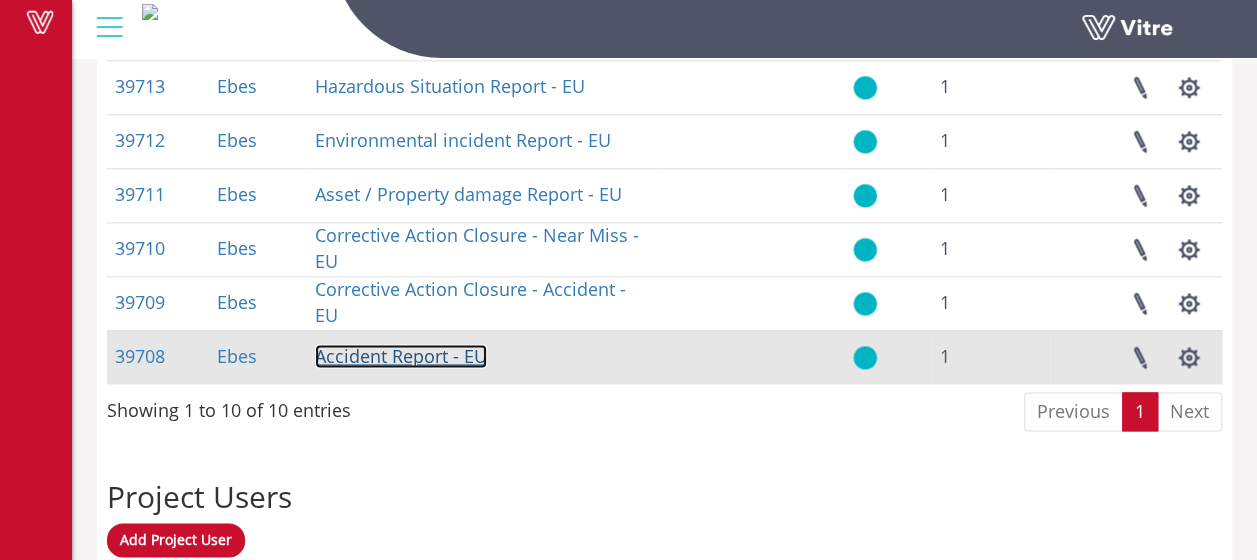 click on "Accident Report - EU" at bounding box center [401, 356] 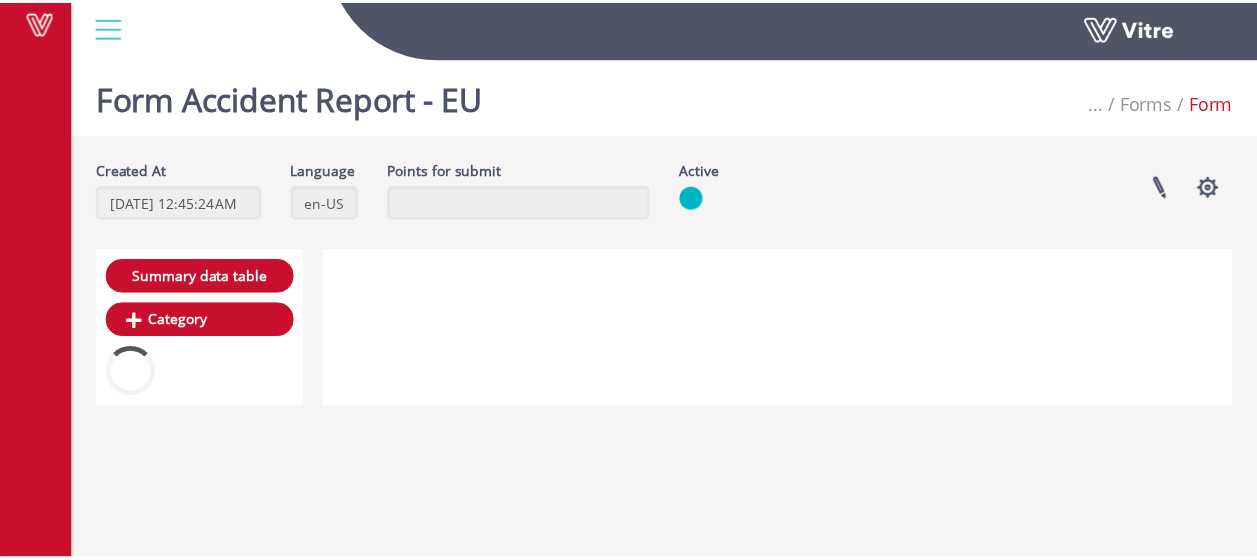 scroll, scrollTop: 0, scrollLeft: 0, axis: both 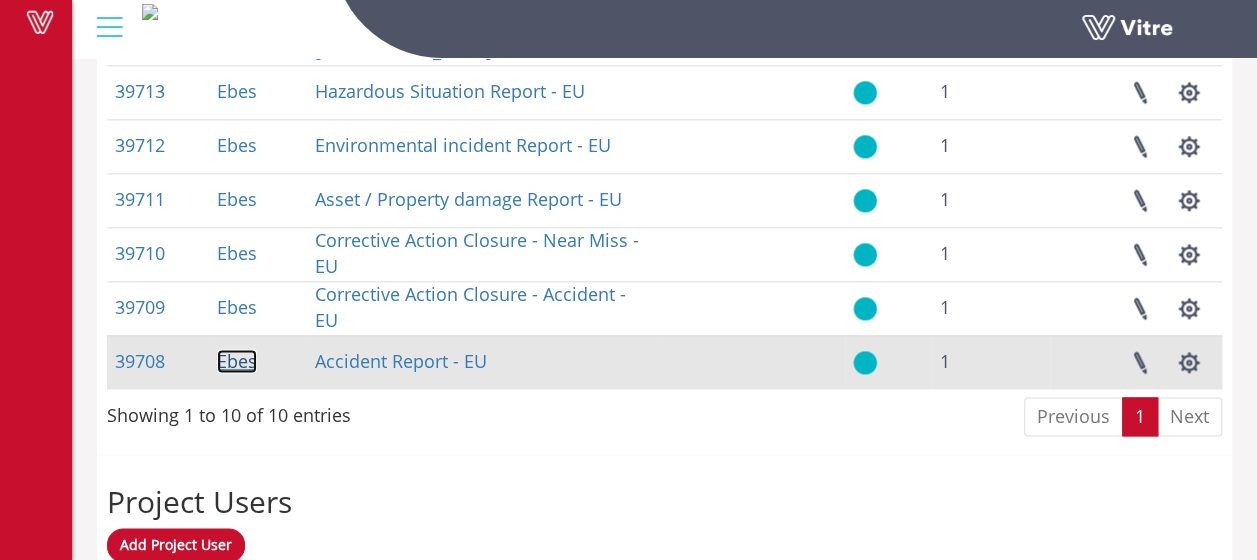 click on "Ebes" at bounding box center [237, 361] 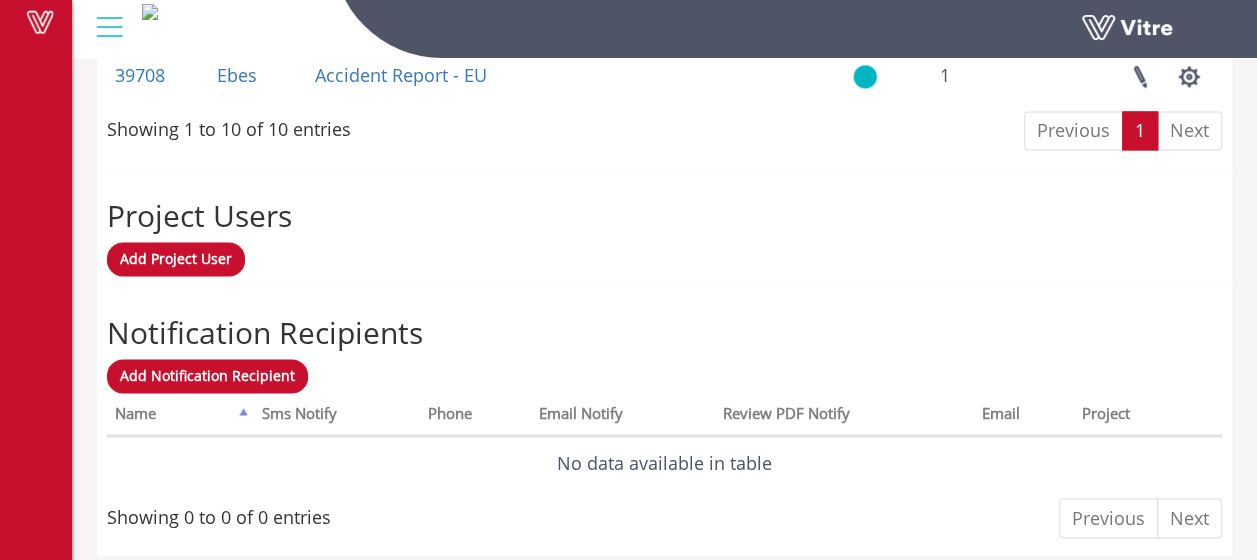 scroll, scrollTop: 1464, scrollLeft: 0, axis: vertical 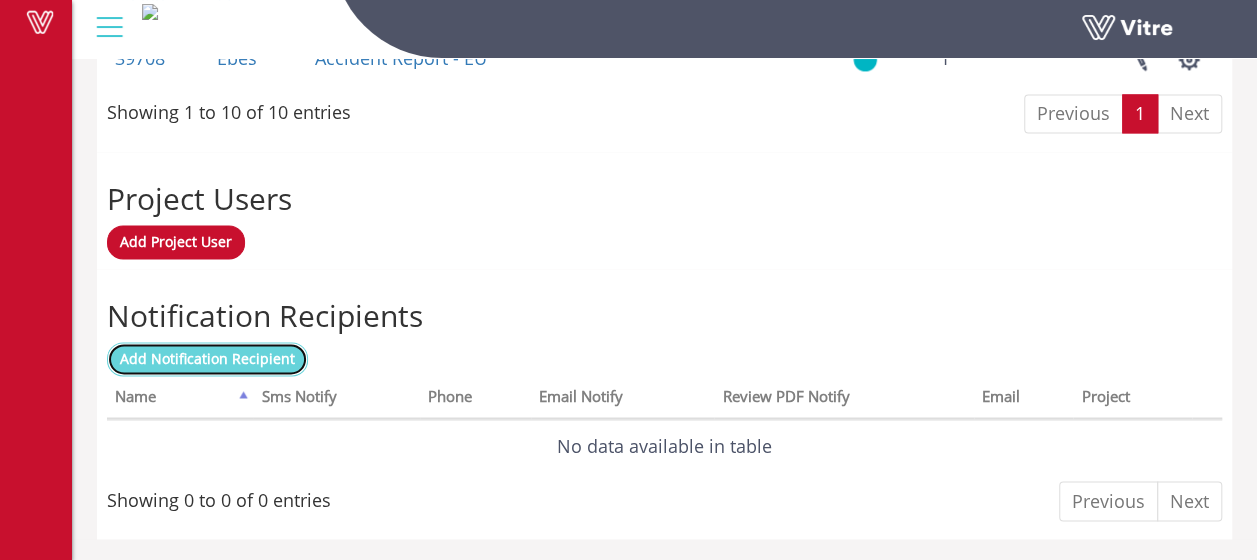 click on "Add Notification Recipient" at bounding box center (207, 358) 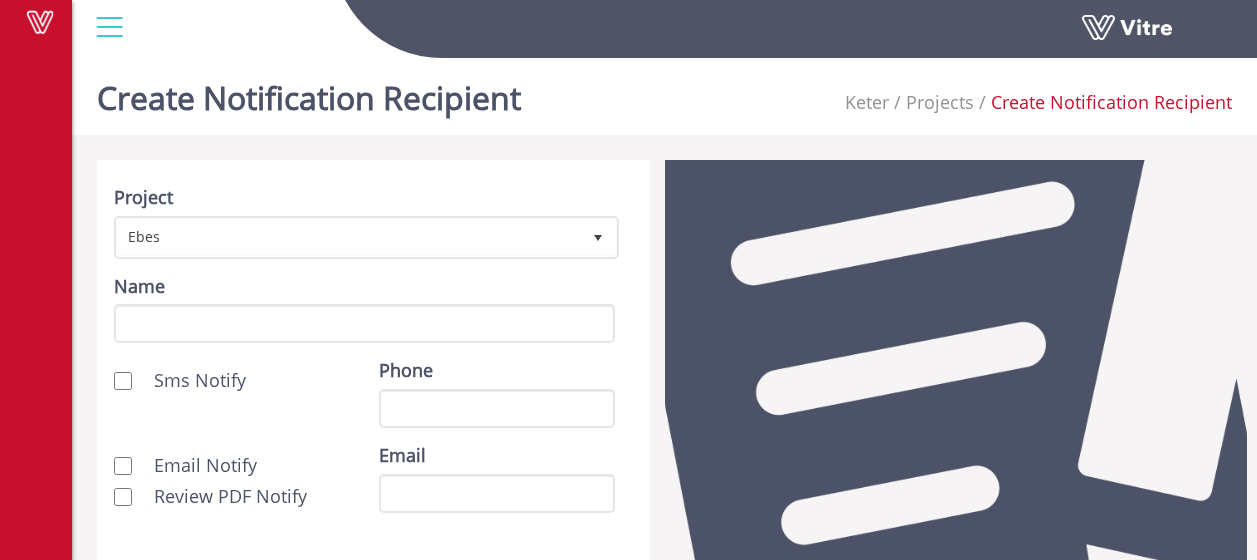 scroll, scrollTop: 0, scrollLeft: 0, axis: both 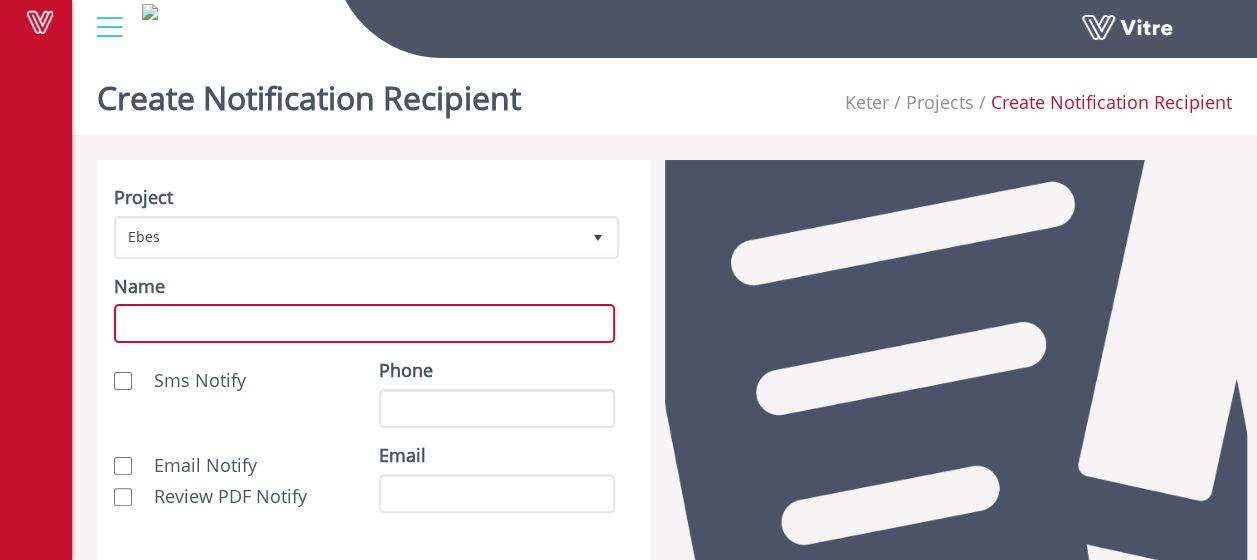 click on "Name" at bounding box center [364, 323] 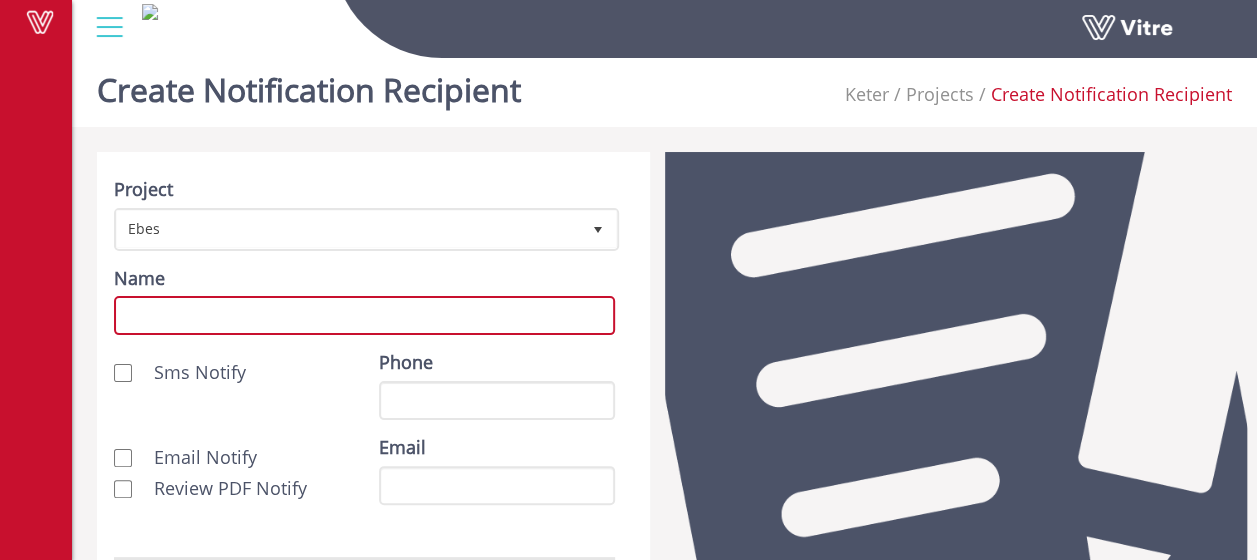scroll, scrollTop: 0, scrollLeft: 0, axis: both 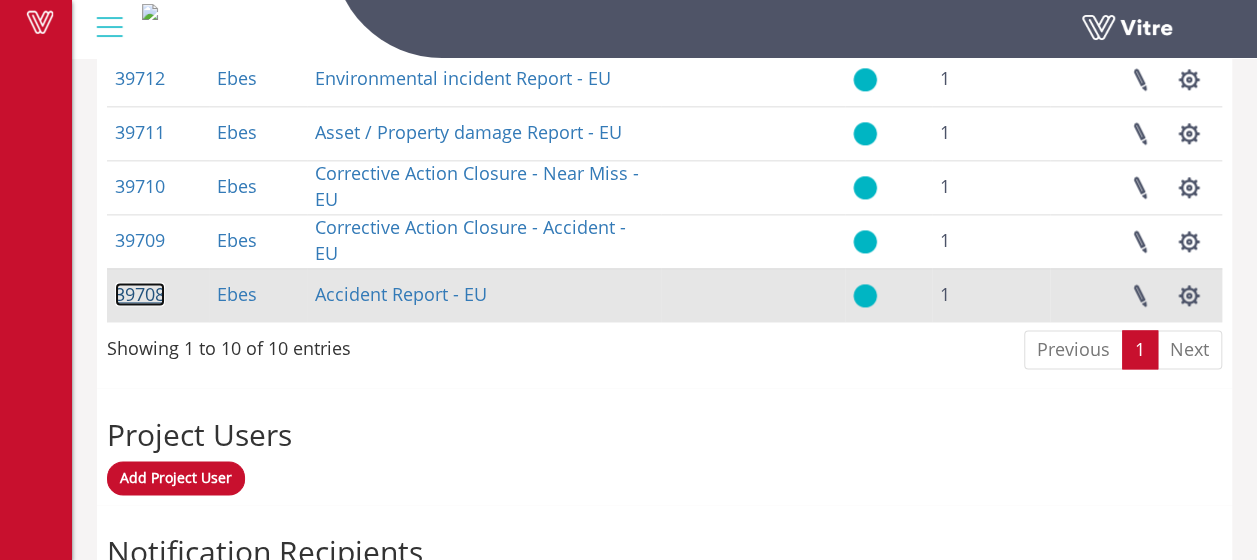 click on "39708" at bounding box center (140, 294) 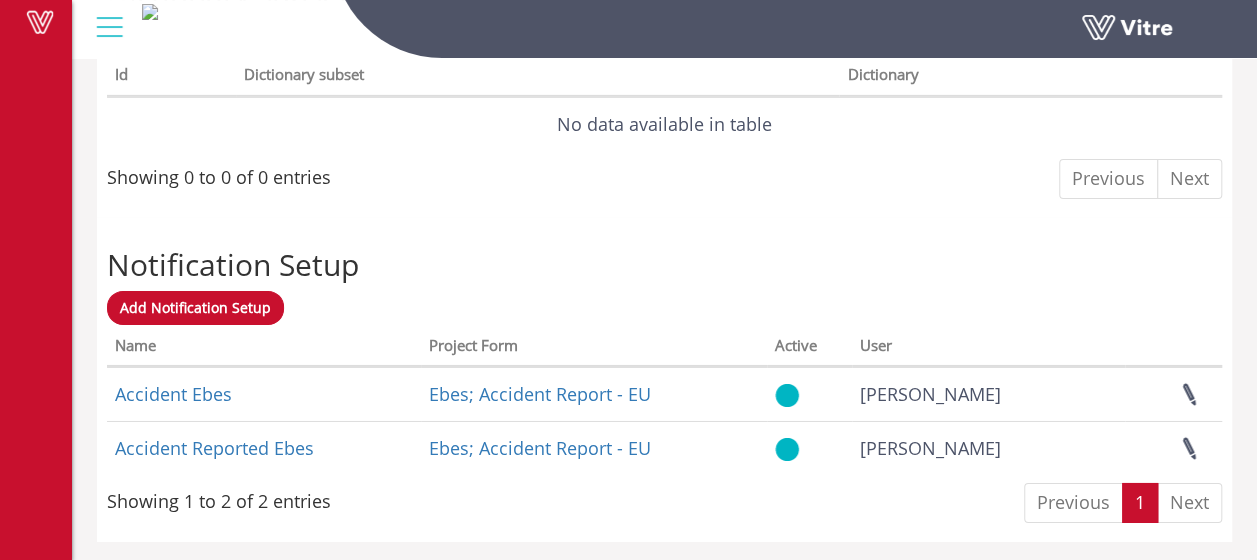 scroll, scrollTop: 3163, scrollLeft: 0, axis: vertical 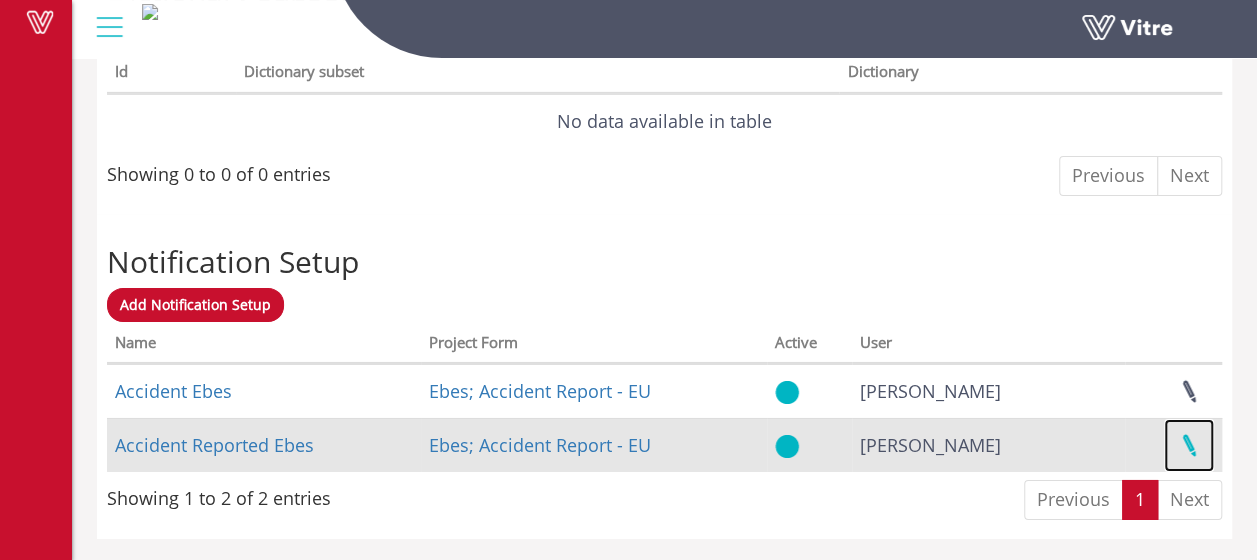 click at bounding box center (1189, 445) 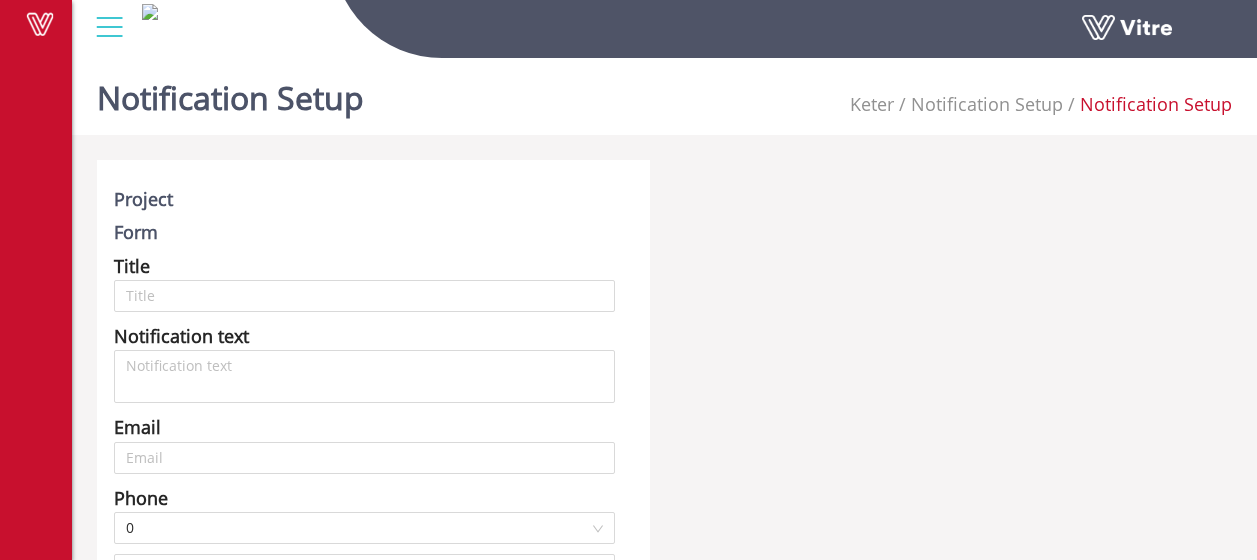 scroll, scrollTop: 0, scrollLeft: 0, axis: both 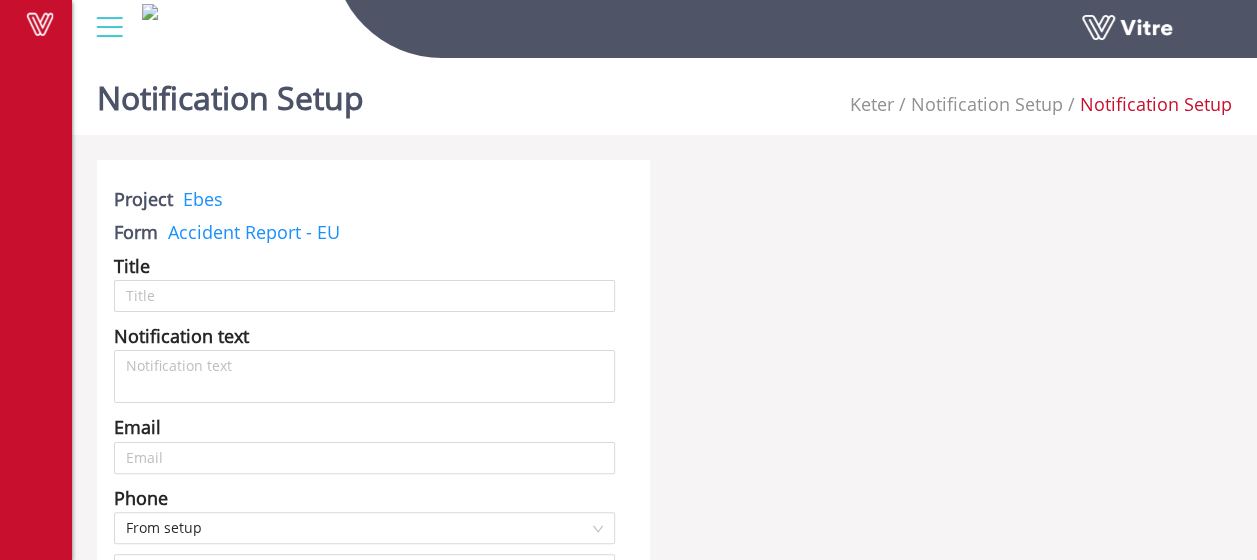 type on "Accident Reported Ebes" 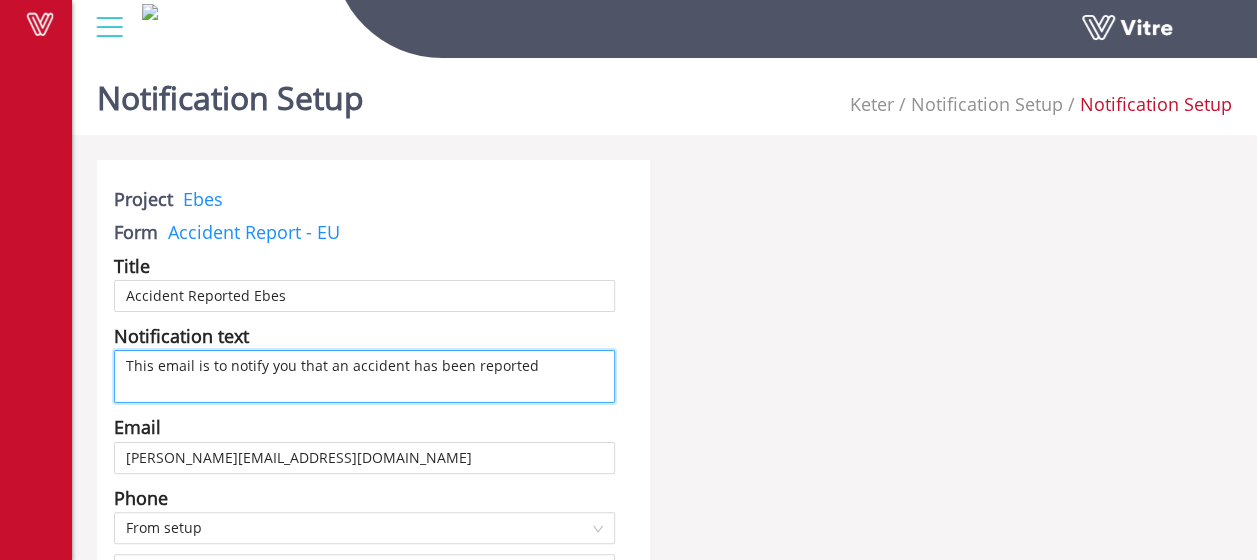 drag, startPoint x: 573, startPoint y: 368, endPoint x: 124, endPoint y: 371, distance: 449.01 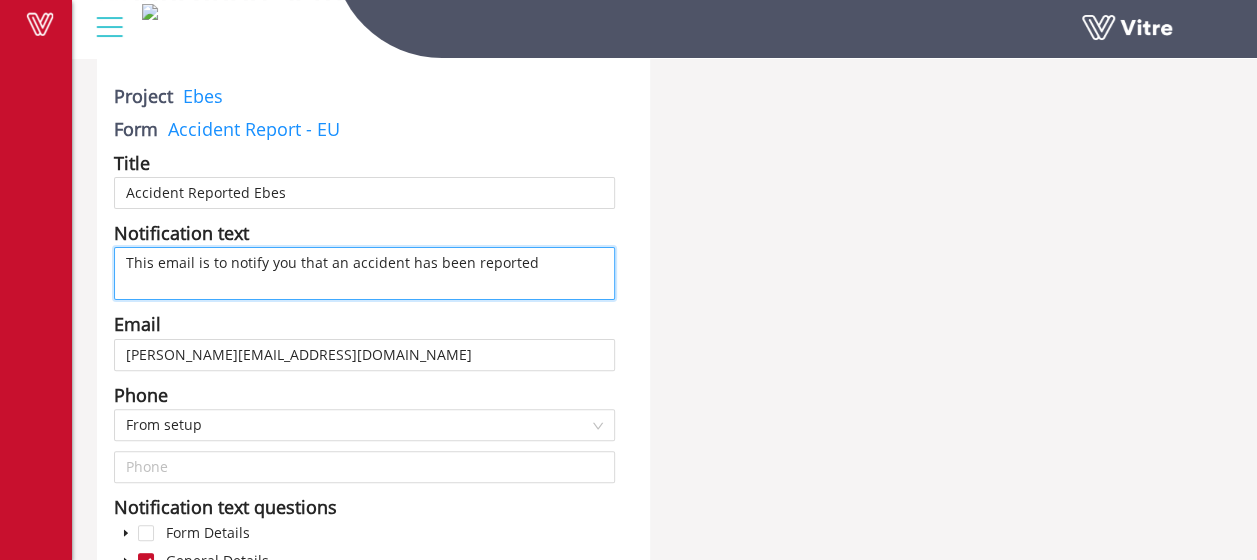 scroll, scrollTop: 0, scrollLeft: 0, axis: both 